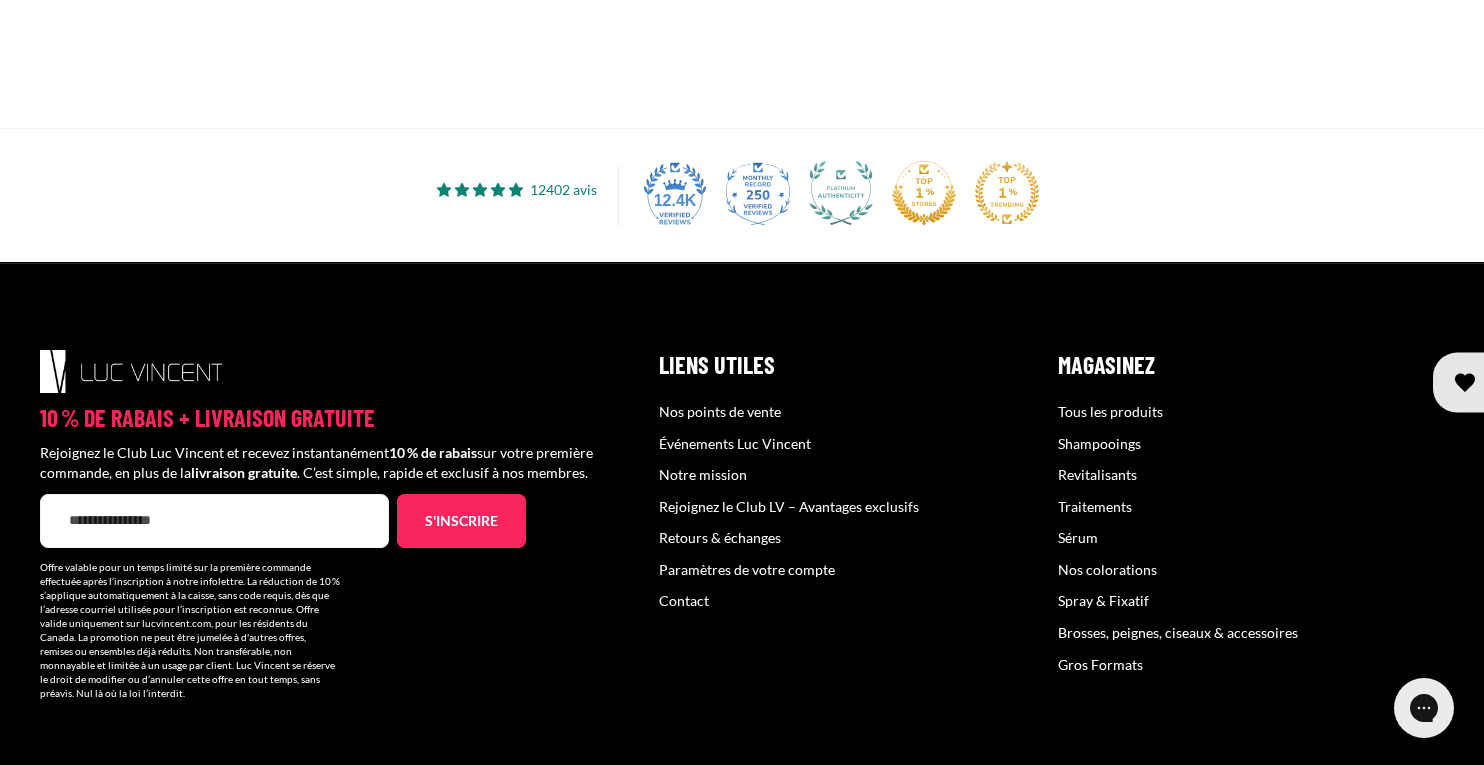 scroll, scrollTop: 738, scrollLeft: 0, axis: vertical 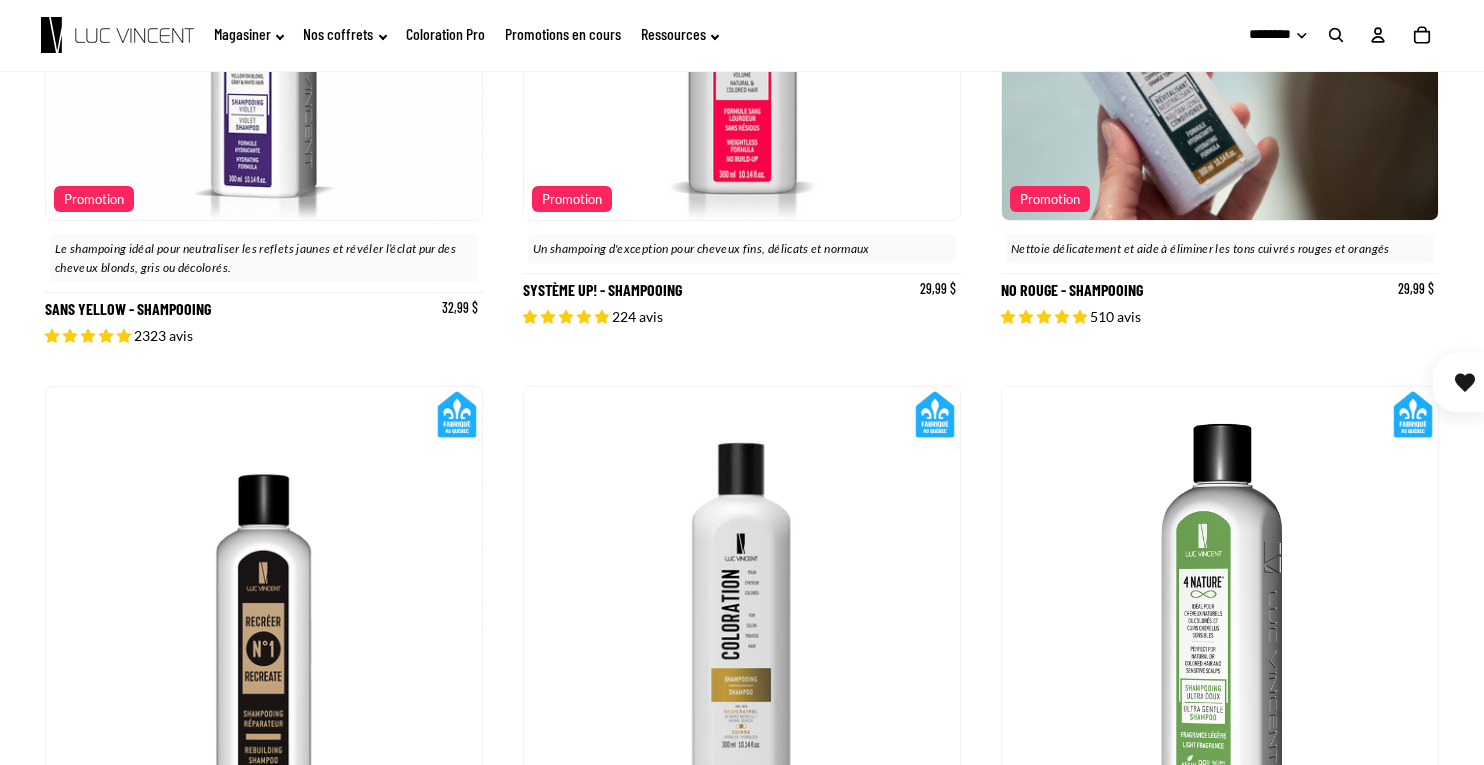 click 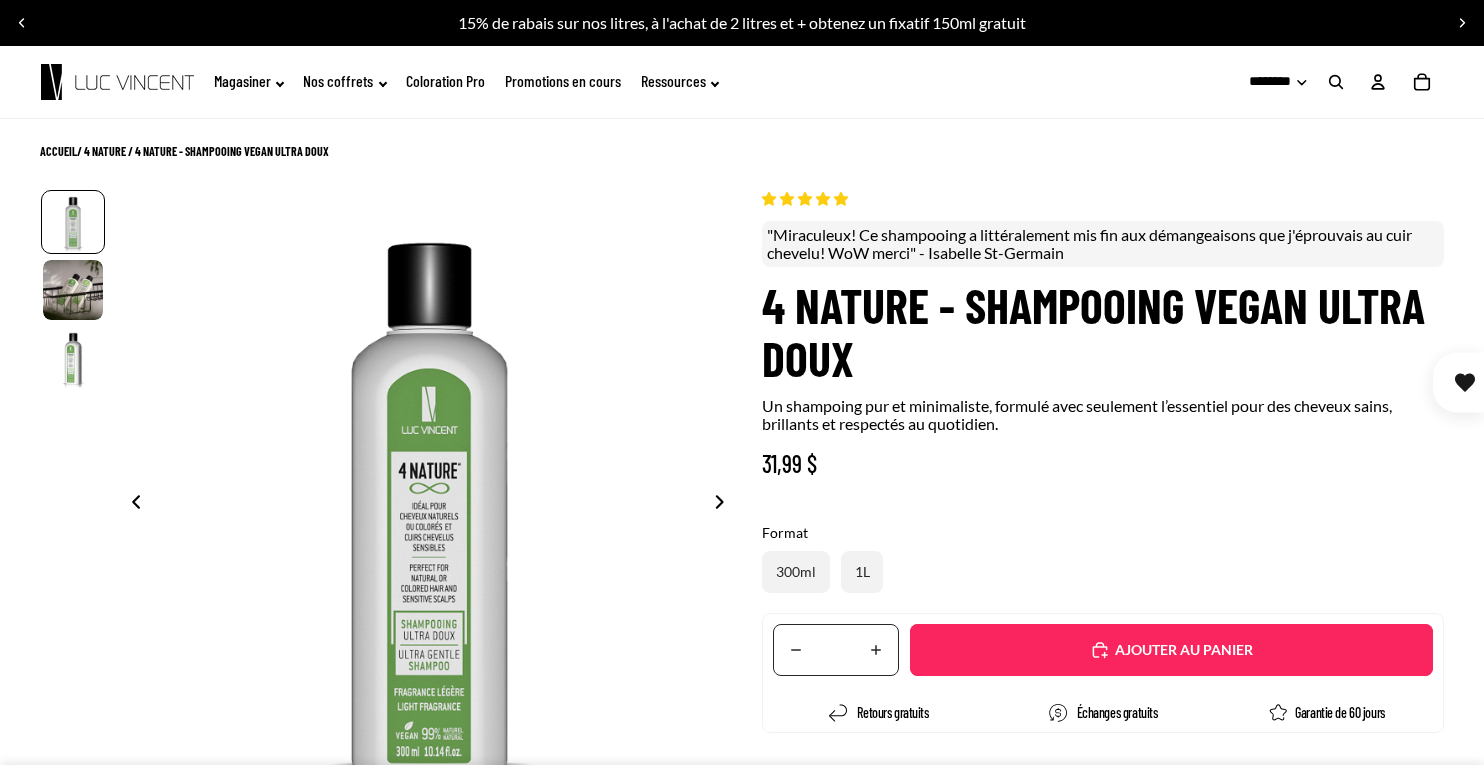 scroll, scrollTop: 0, scrollLeft: 0, axis: both 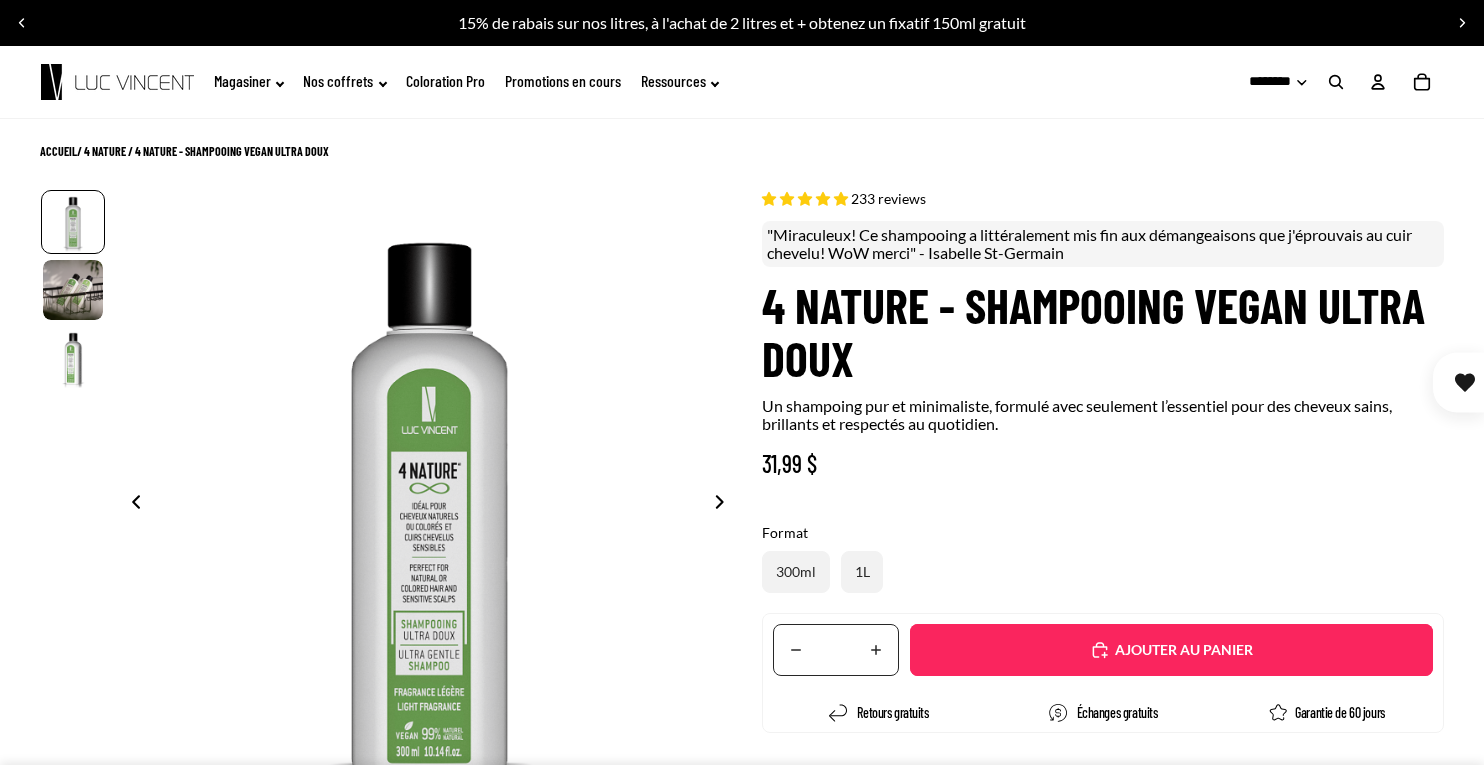 select on "**********" 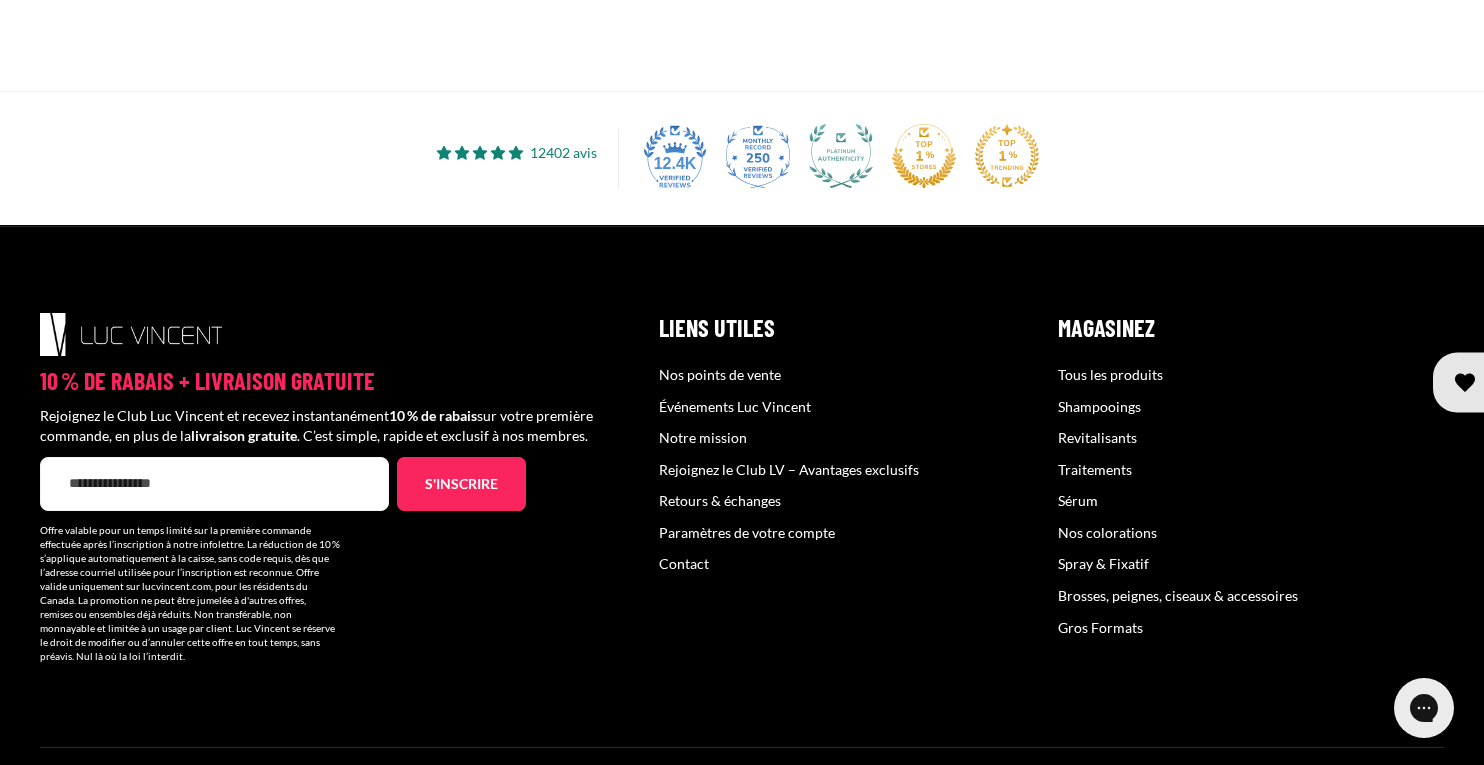 scroll, scrollTop: 777, scrollLeft: 0, axis: vertical 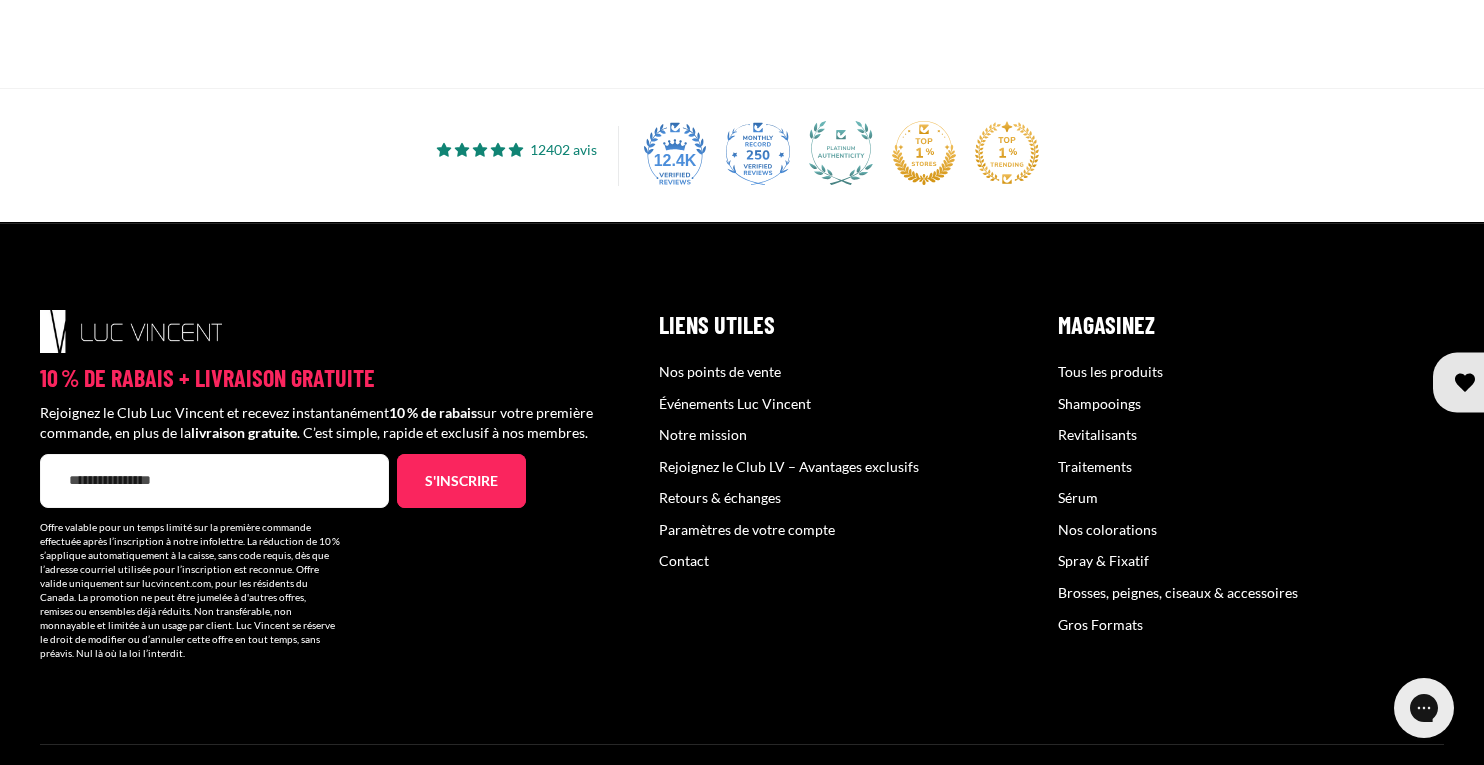 click at bounding box center (742, -12) 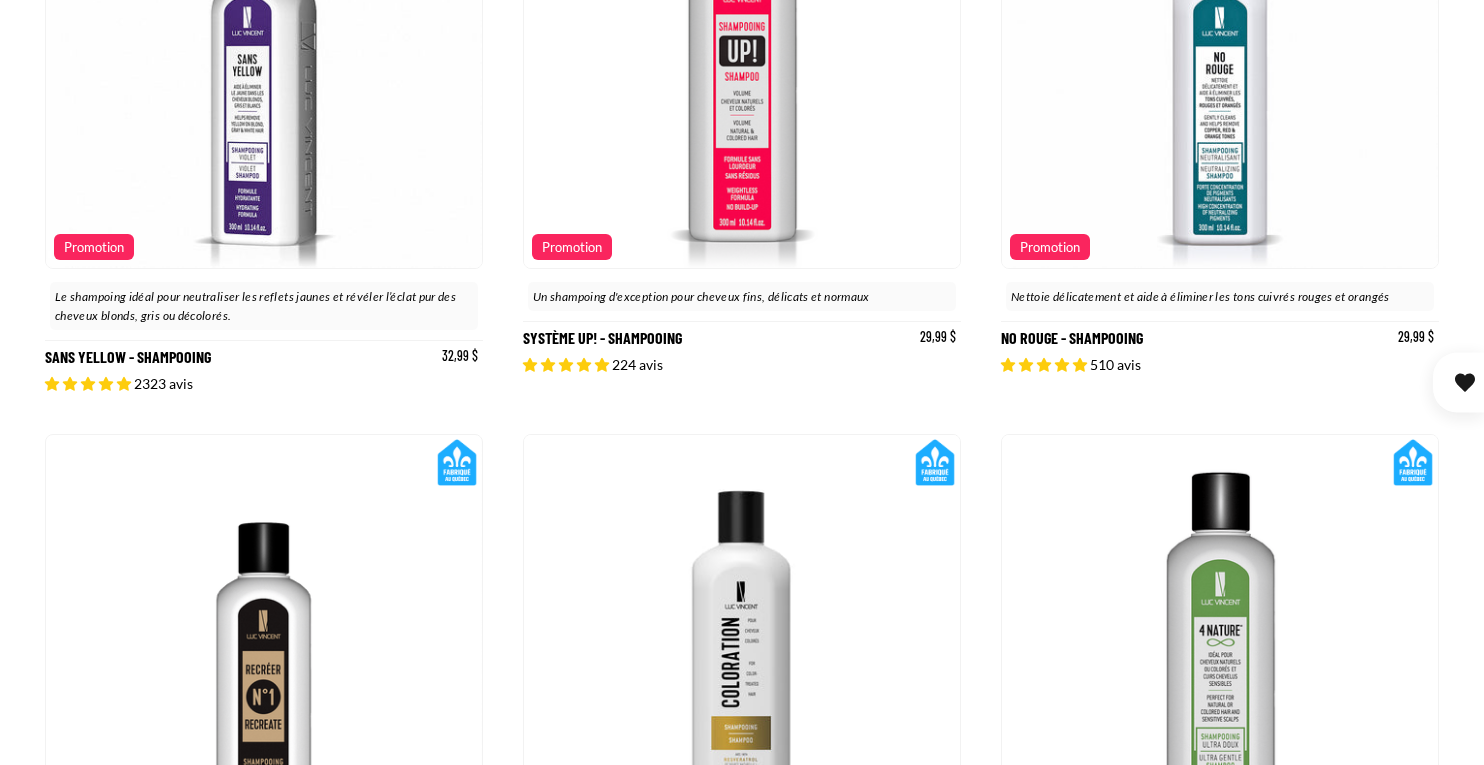 scroll, scrollTop: 946, scrollLeft: 0, axis: vertical 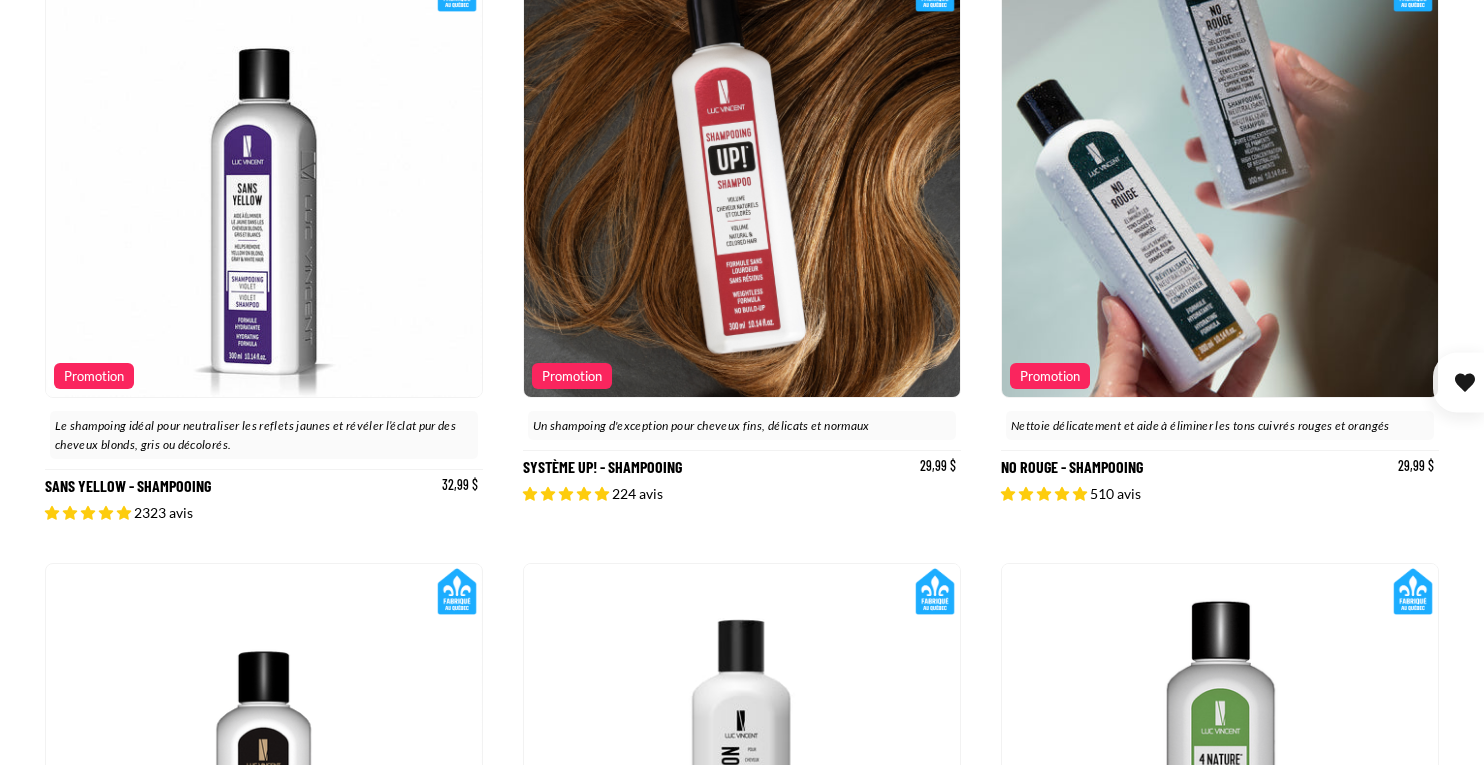 click on "Sans Yellow - Shampooing" at bounding box center (264, 241) 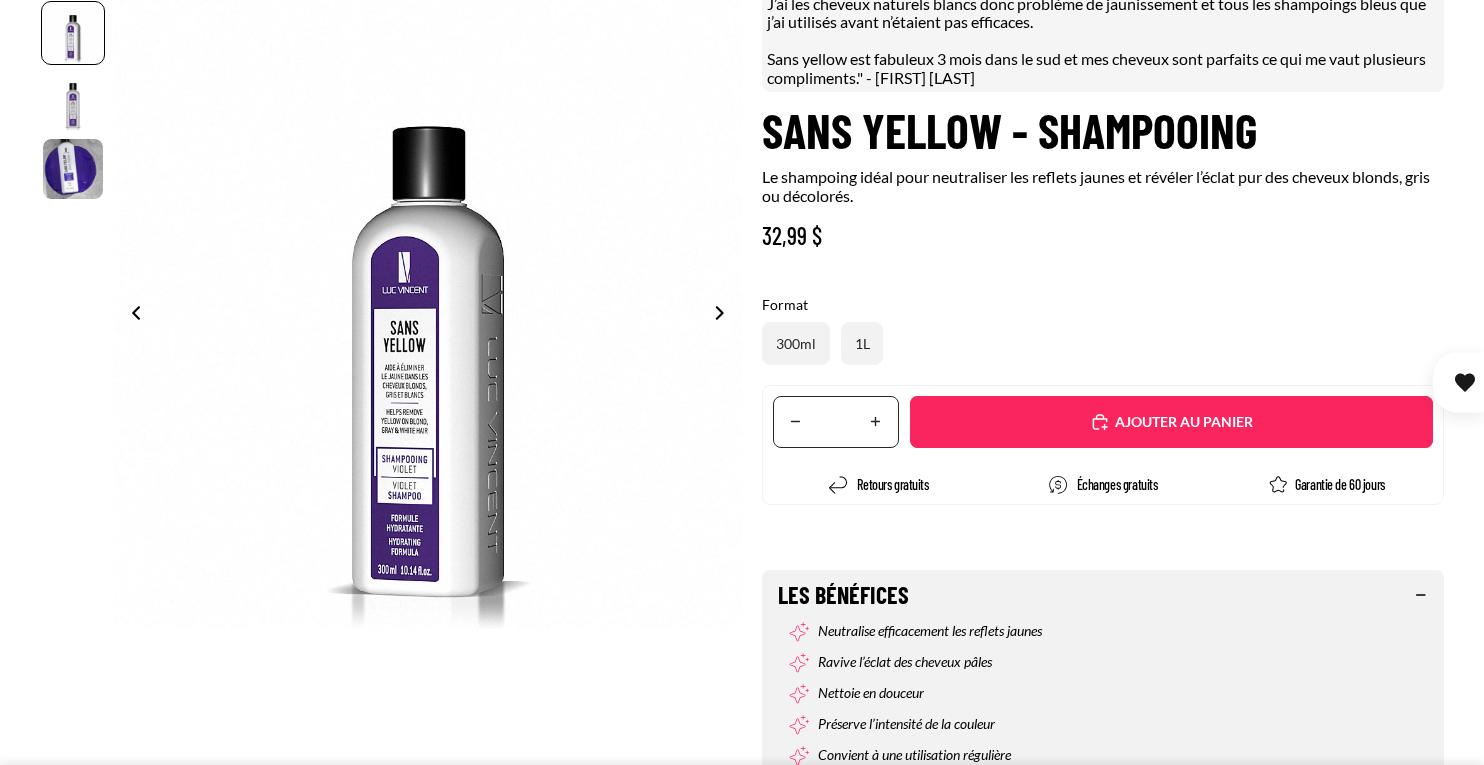 select on "**********" 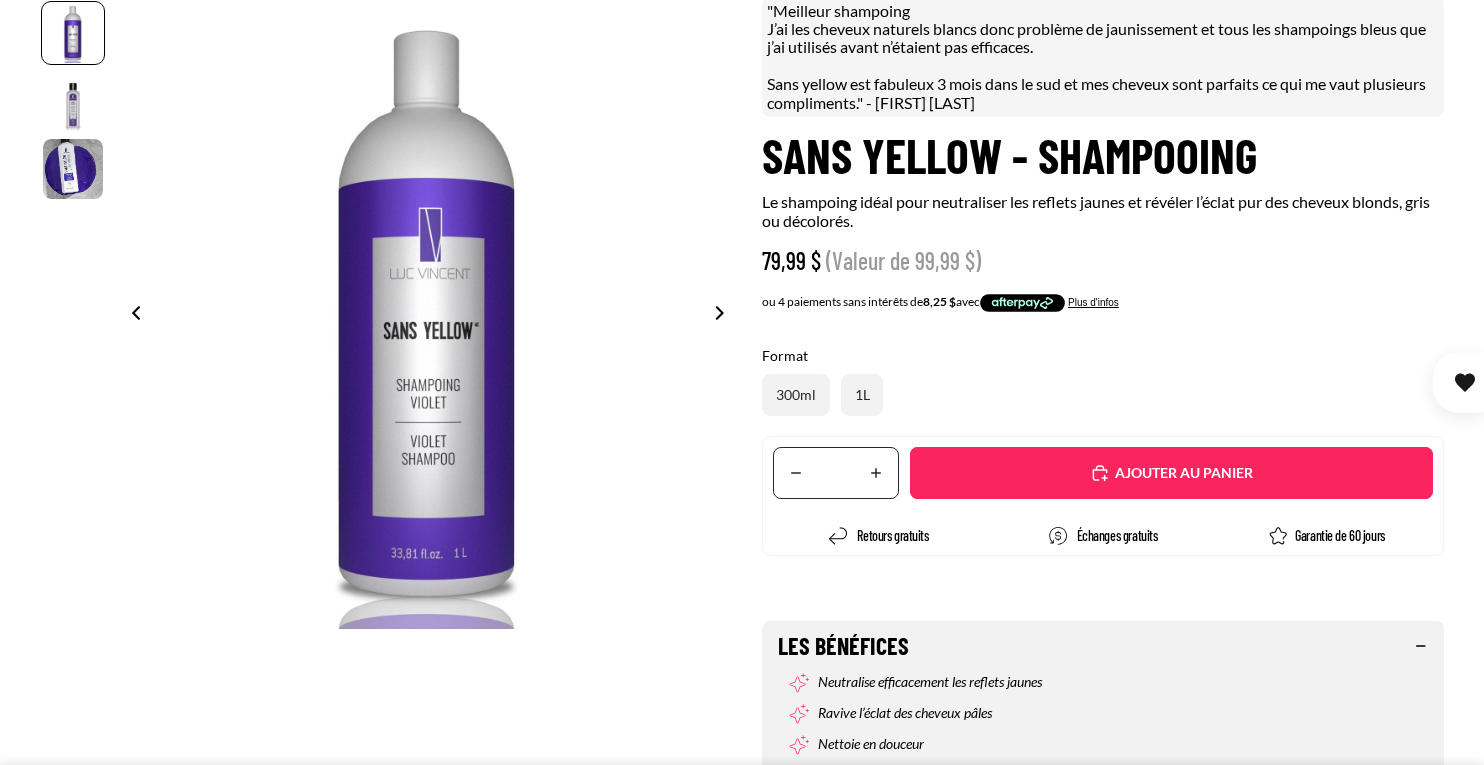 scroll, scrollTop: 225, scrollLeft: 0, axis: vertical 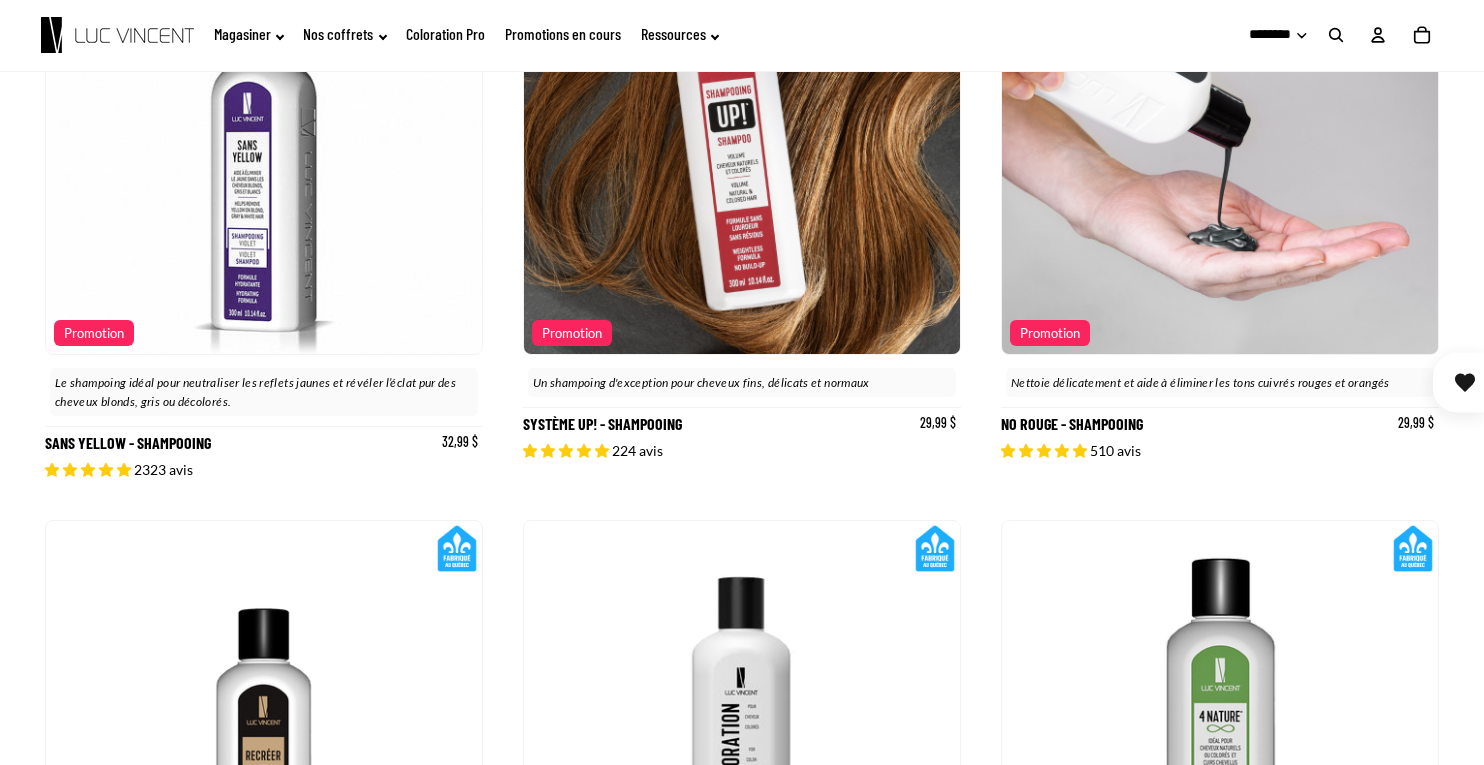 click 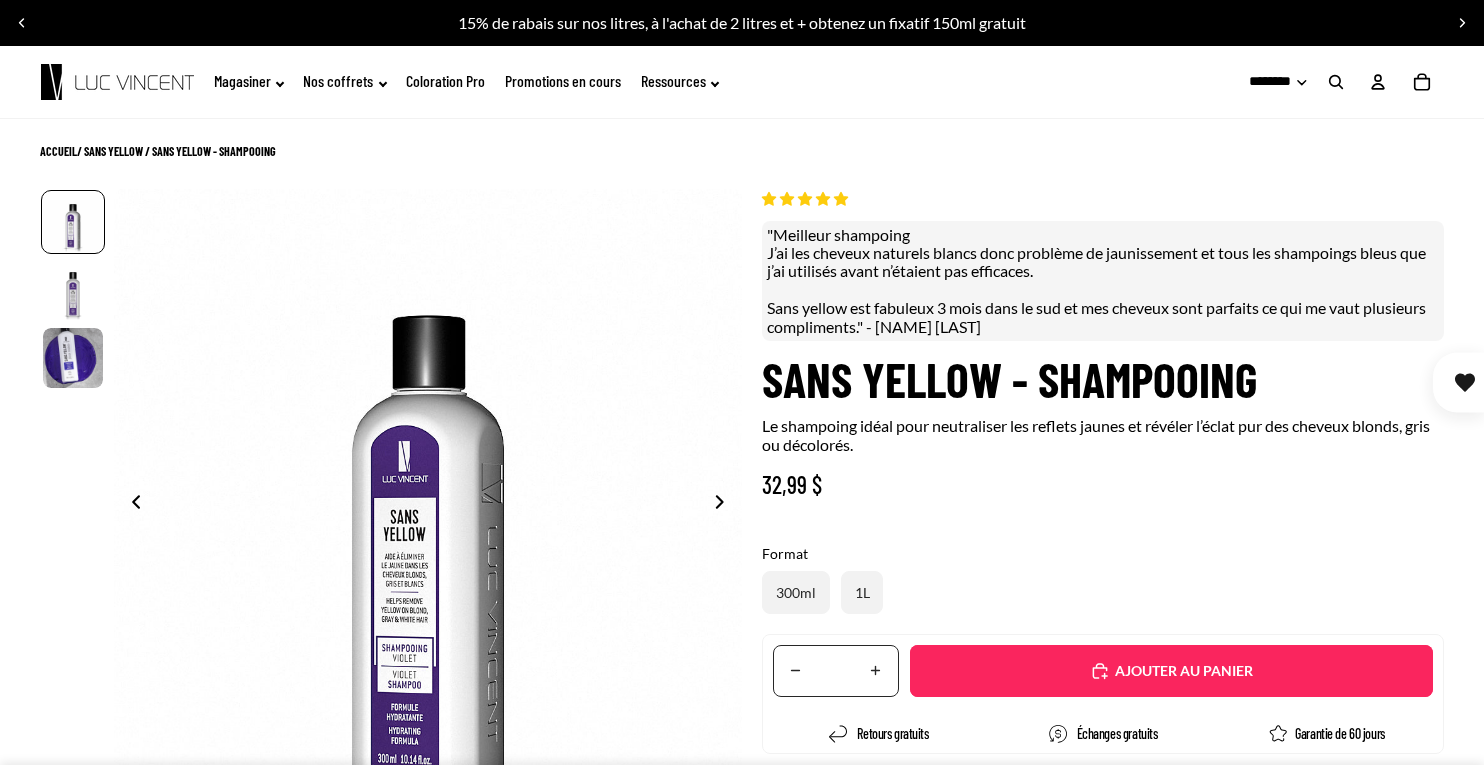 scroll, scrollTop: 0, scrollLeft: 0, axis: both 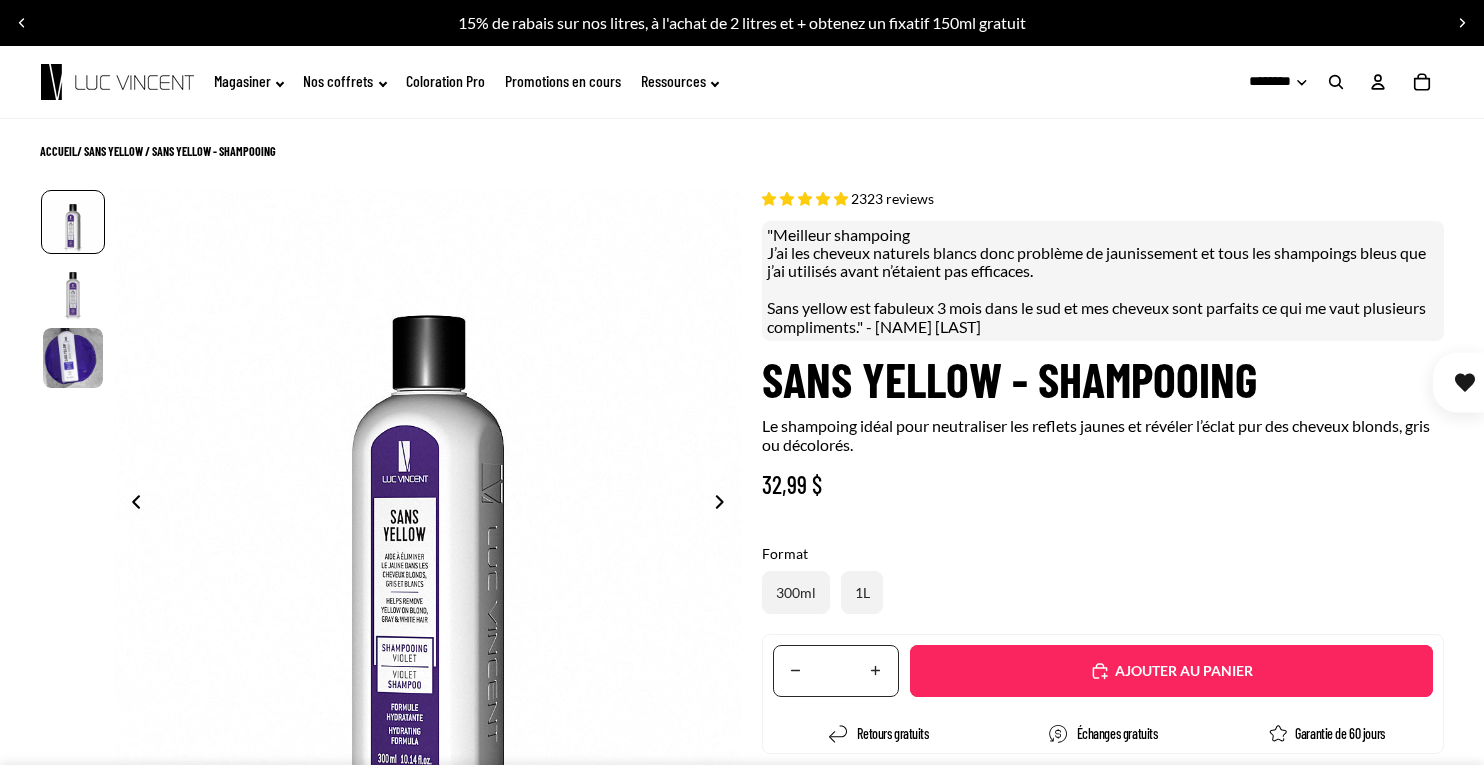 select on "**********" 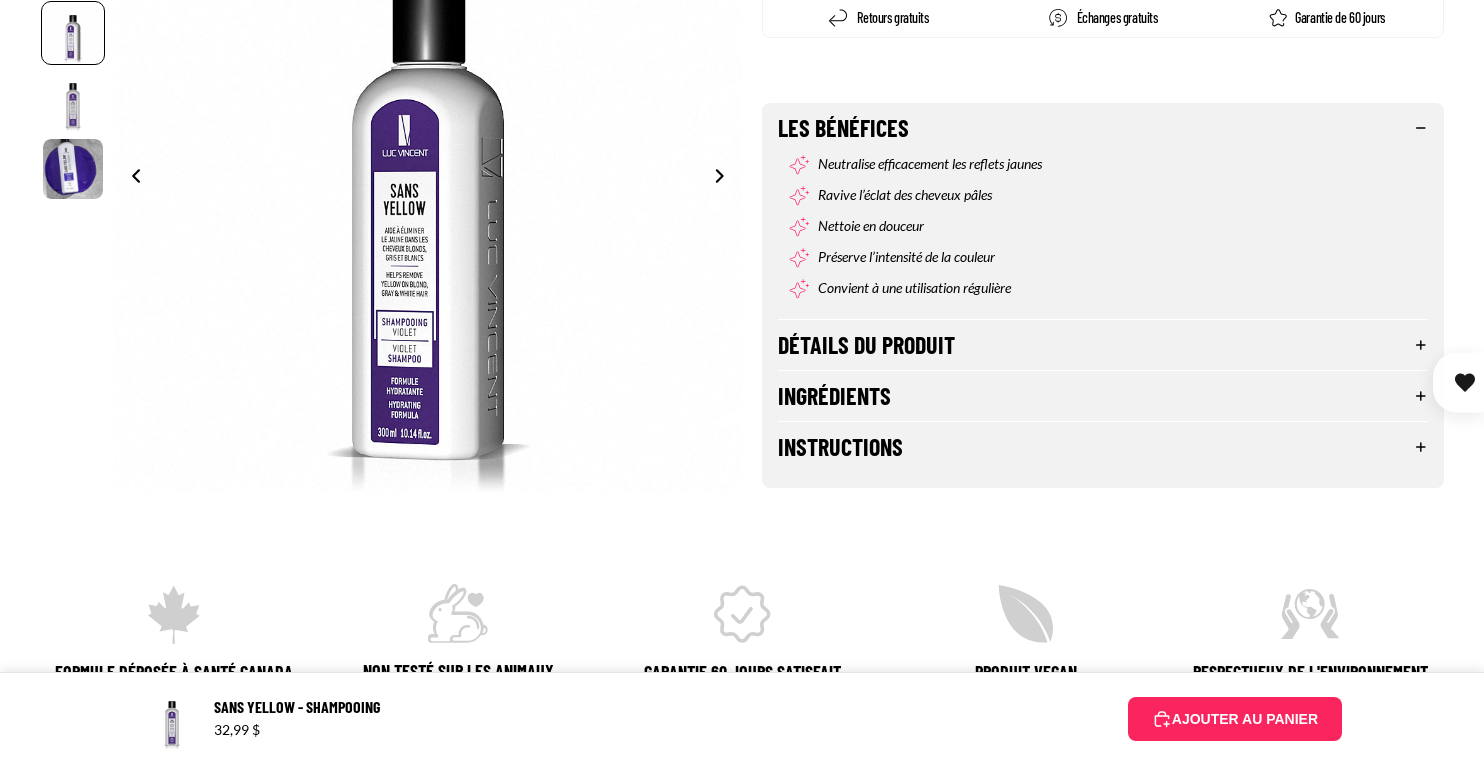 scroll, scrollTop: 756, scrollLeft: 0, axis: vertical 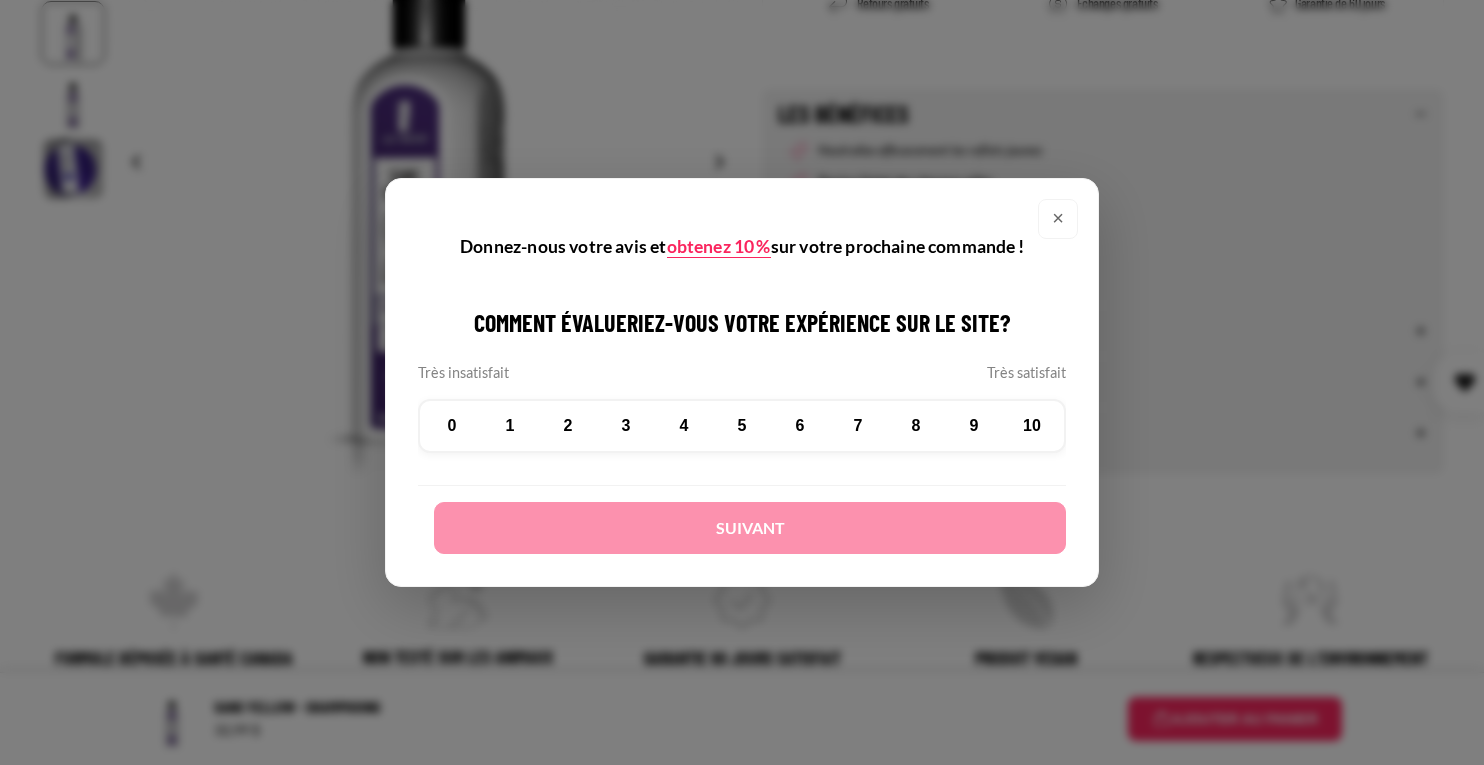 click on "×" at bounding box center (1058, 219) 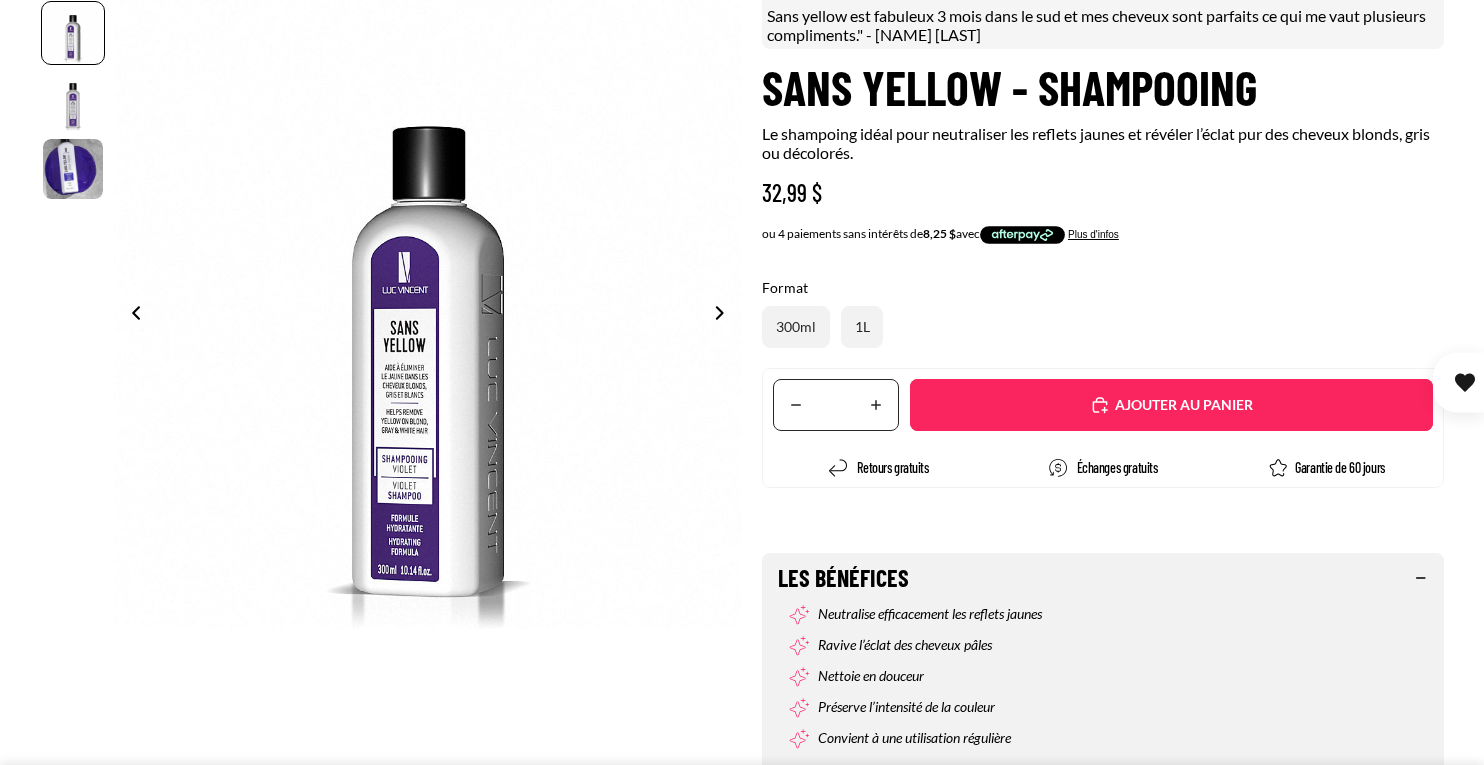 scroll, scrollTop: 288, scrollLeft: 0, axis: vertical 